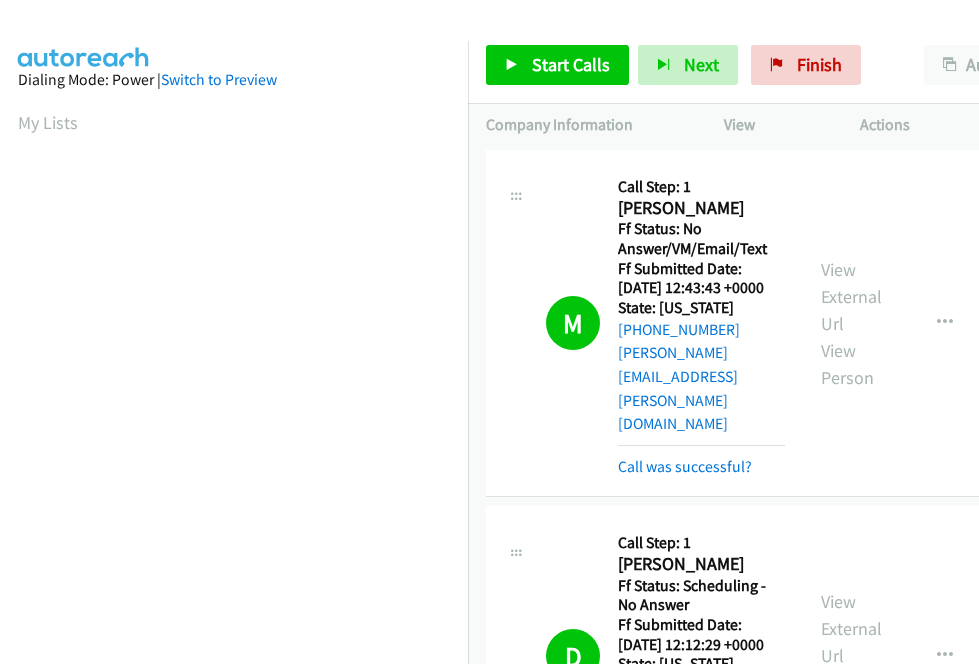 scroll, scrollTop: 0, scrollLeft: 0, axis: both 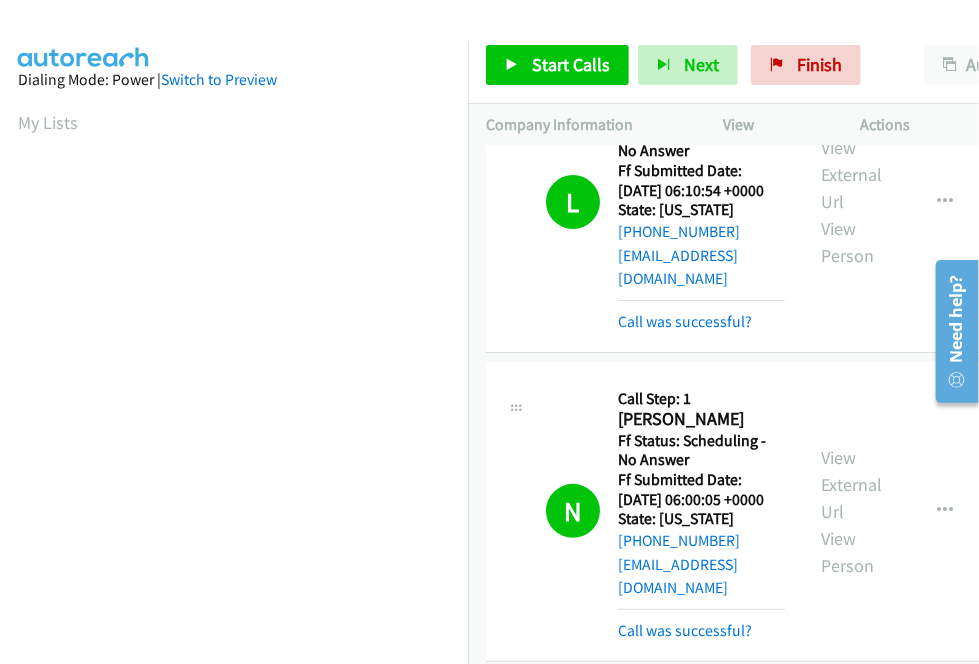 click on "View External Url" at bounding box center (851, 1038) 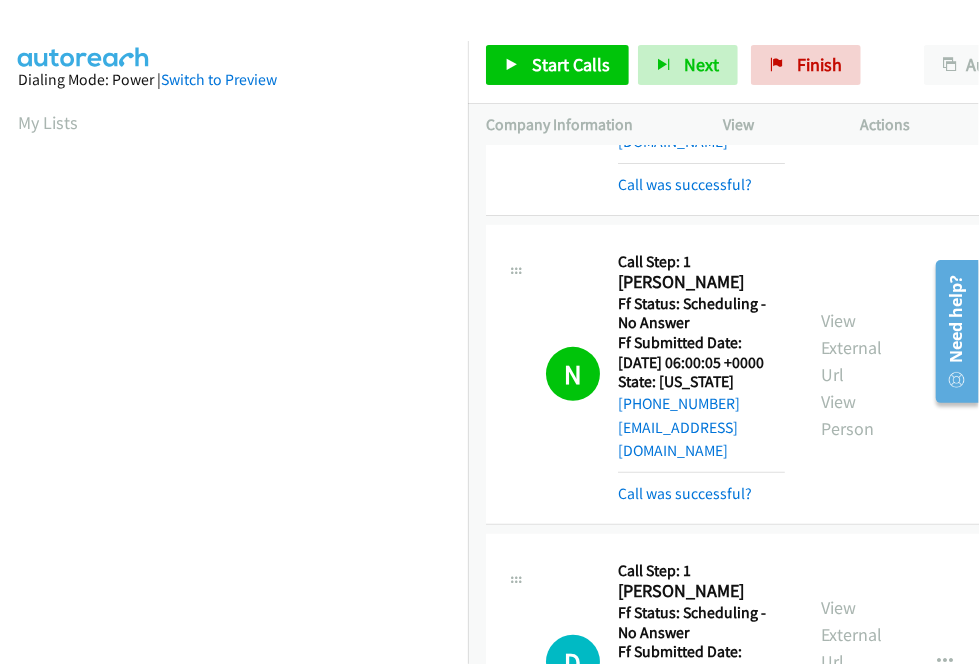 scroll, scrollTop: 6114, scrollLeft: 0, axis: vertical 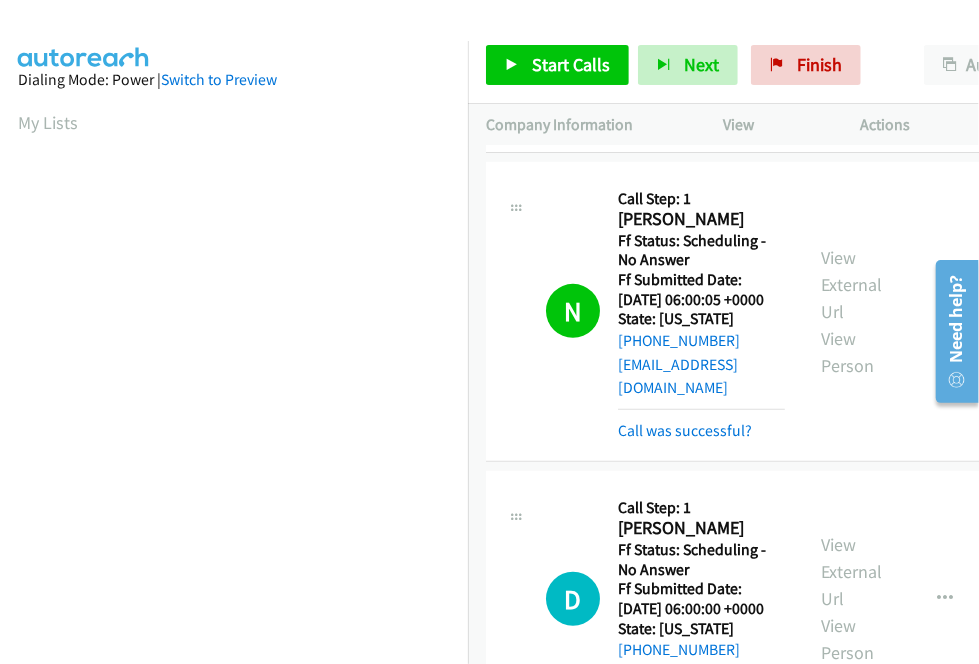 click on "View External Url" at bounding box center (851, 1128) 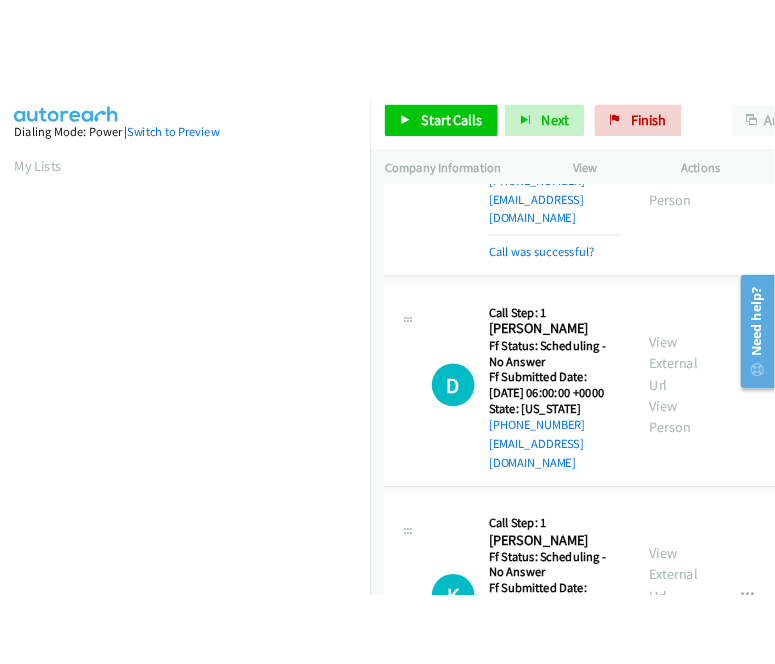 scroll, scrollTop: 6414, scrollLeft: 0, axis: vertical 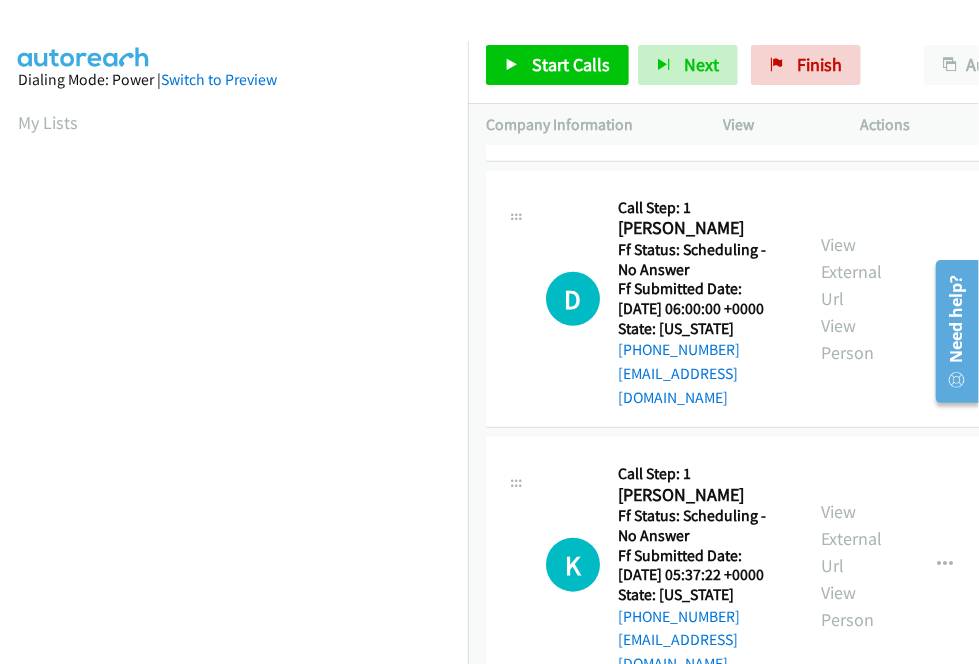click on "View External Url" at bounding box center [851, 1118] 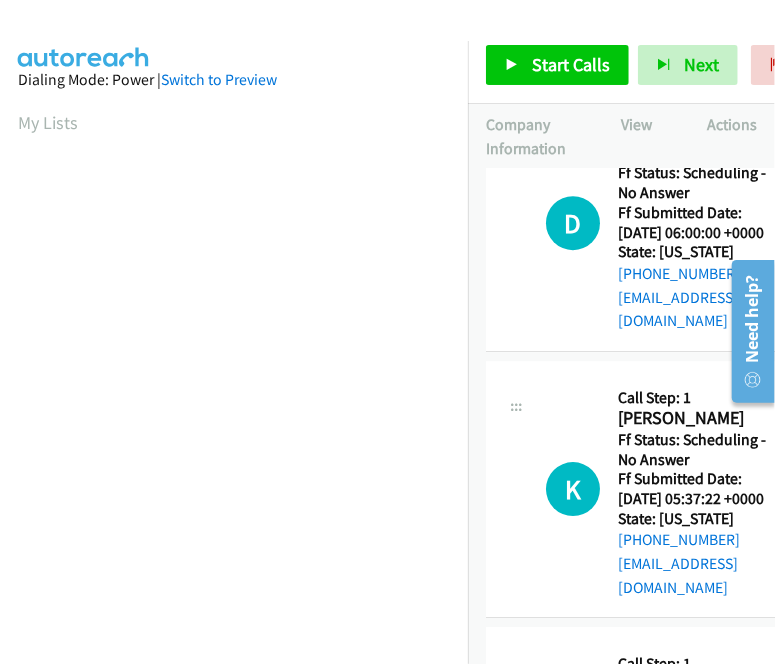 scroll, scrollTop: 6614, scrollLeft: 0, axis: vertical 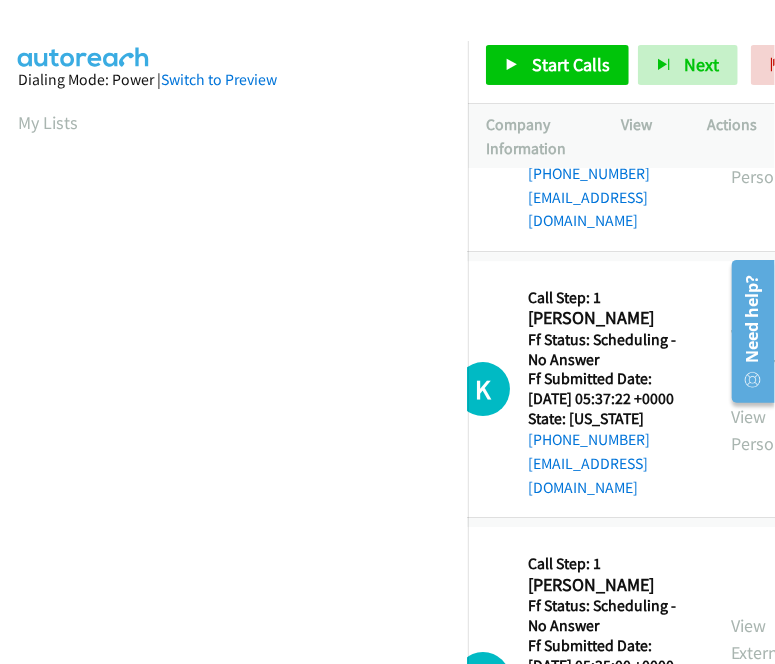 click on "View External Url" at bounding box center [761, 1208] 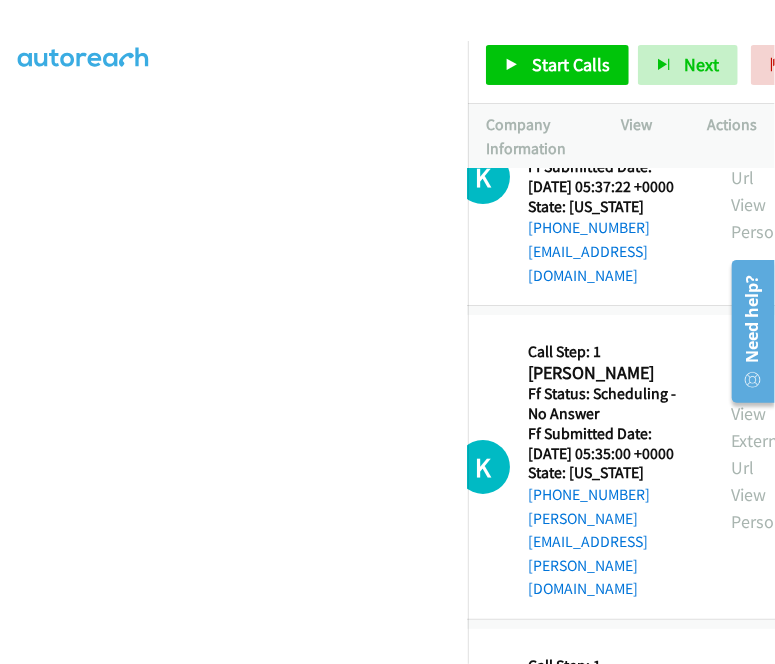 scroll, scrollTop: 6914, scrollLeft: 90, axis: both 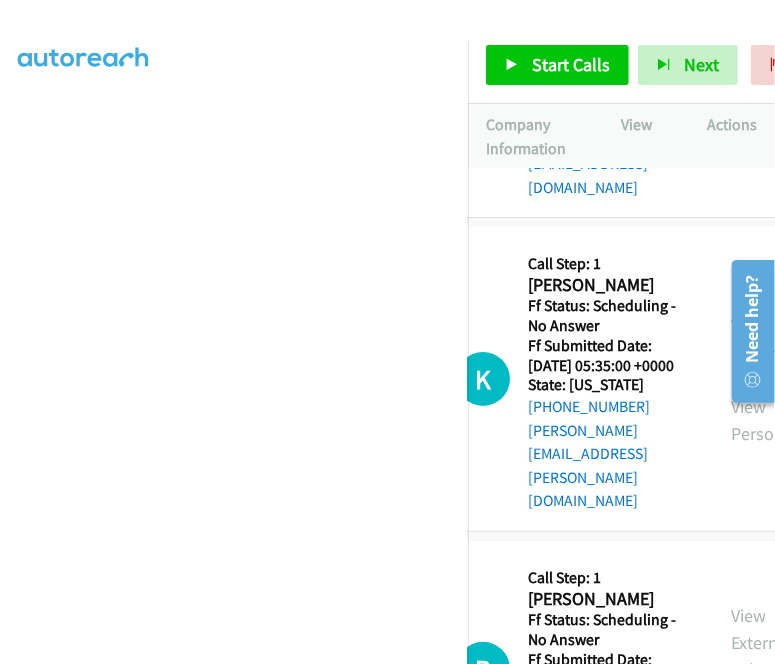 click on "View External Url
View Person" at bounding box center (761, 1202) 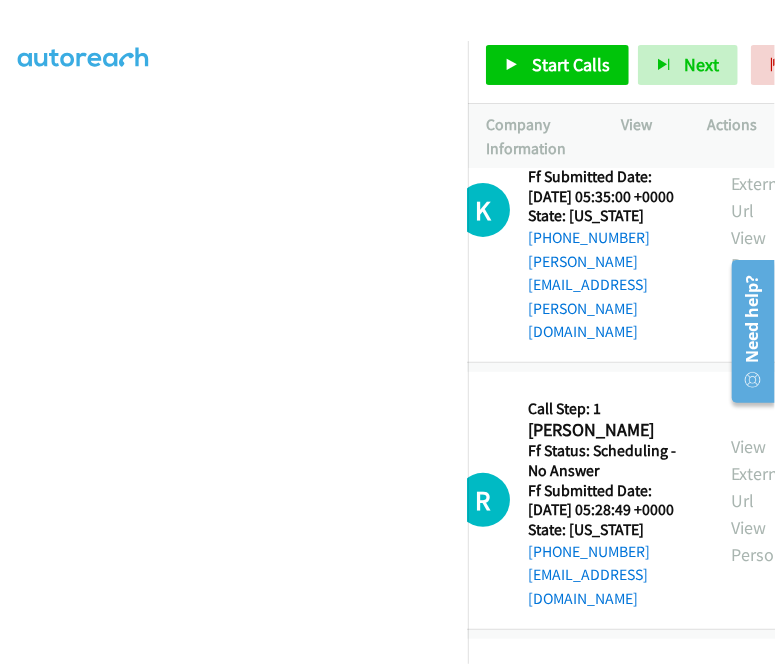 scroll, scrollTop: 7114, scrollLeft: 90, axis: both 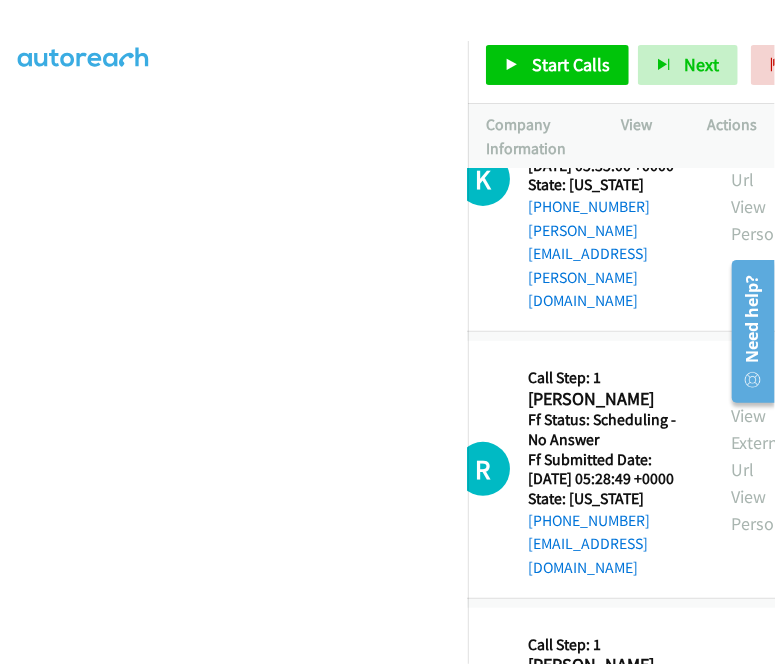 click on "View External Url" at bounding box center [761, 1241] 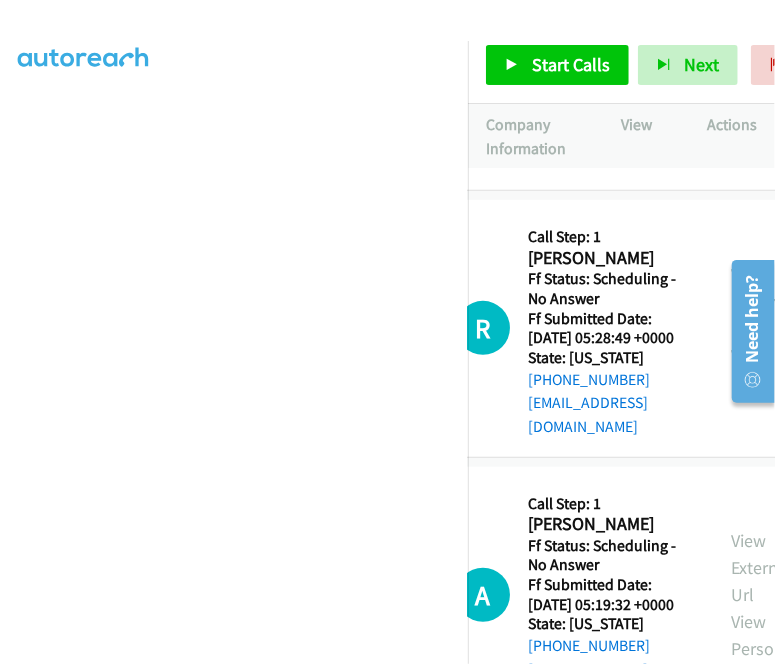 scroll, scrollTop: 7314, scrollLeft: 90, axis: both 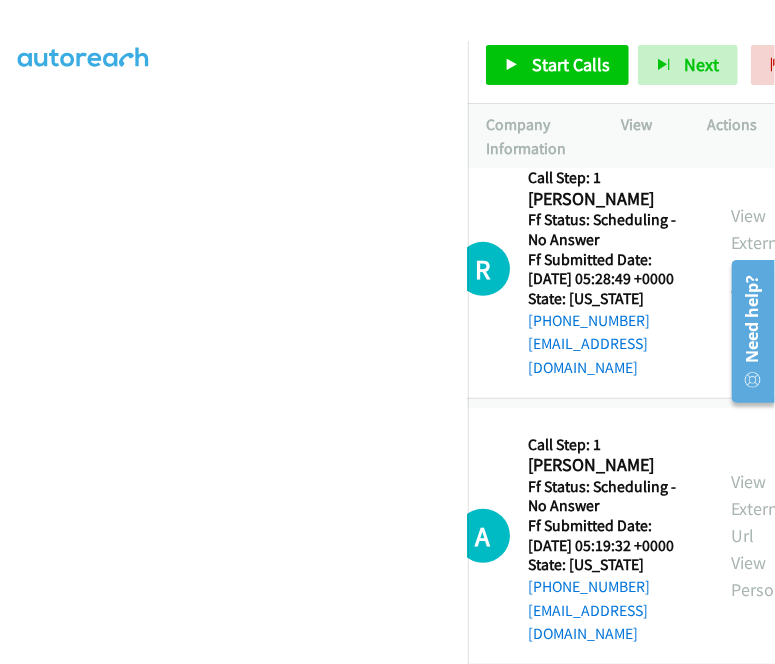 click on "View External Url" at bounding box center (761, 1308) 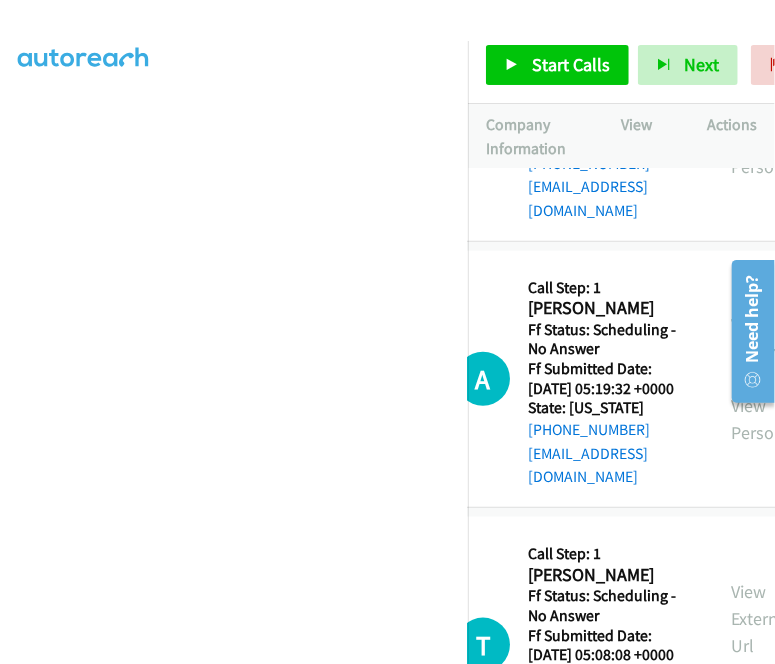 scroll, scrollTop: 7514, scrollLeft: 90, axis: both 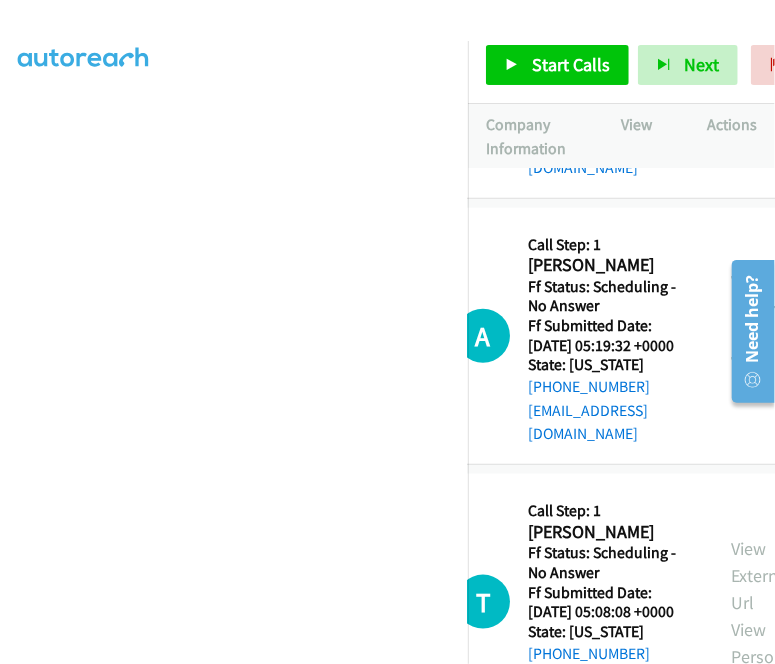 click on "View External Url" at bounding box center [761, 1374] 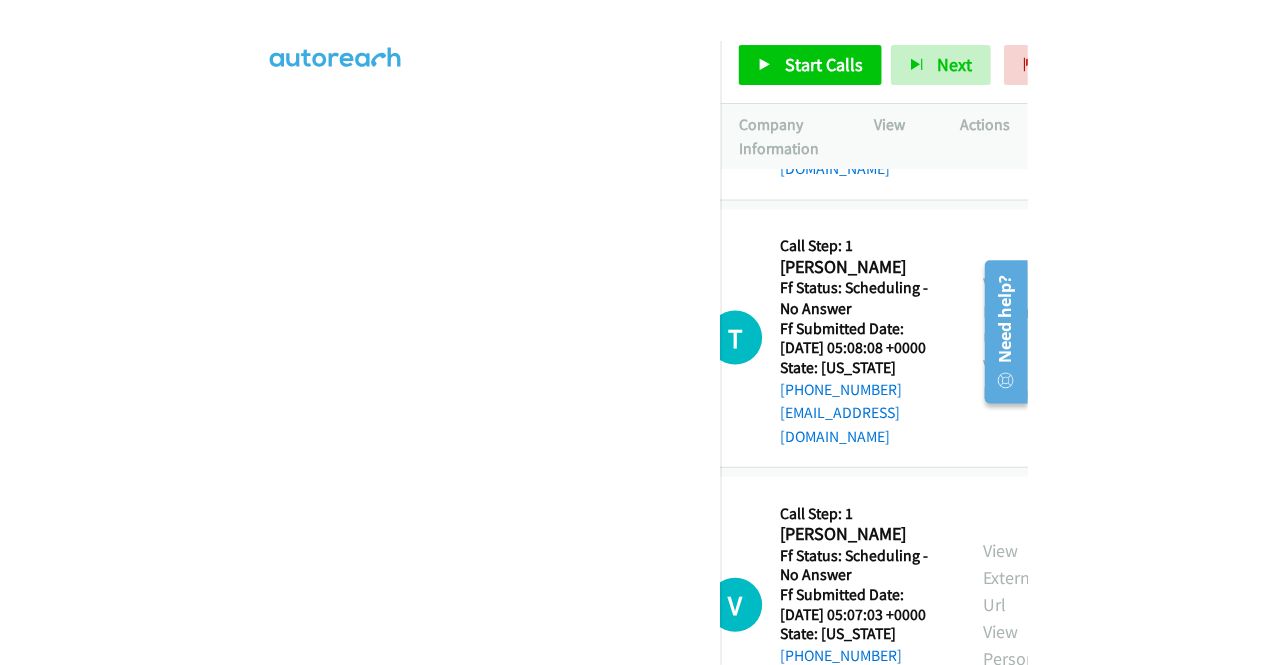 scroll, scrollTop: 7810, scrollLeft: 90, axis: both 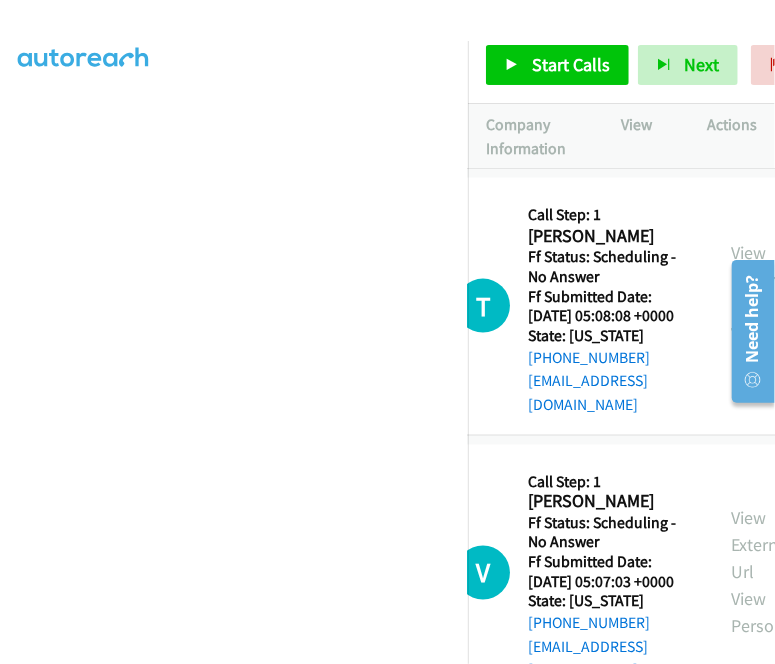 click on "View External Url" at bounding box center (761, 1345) 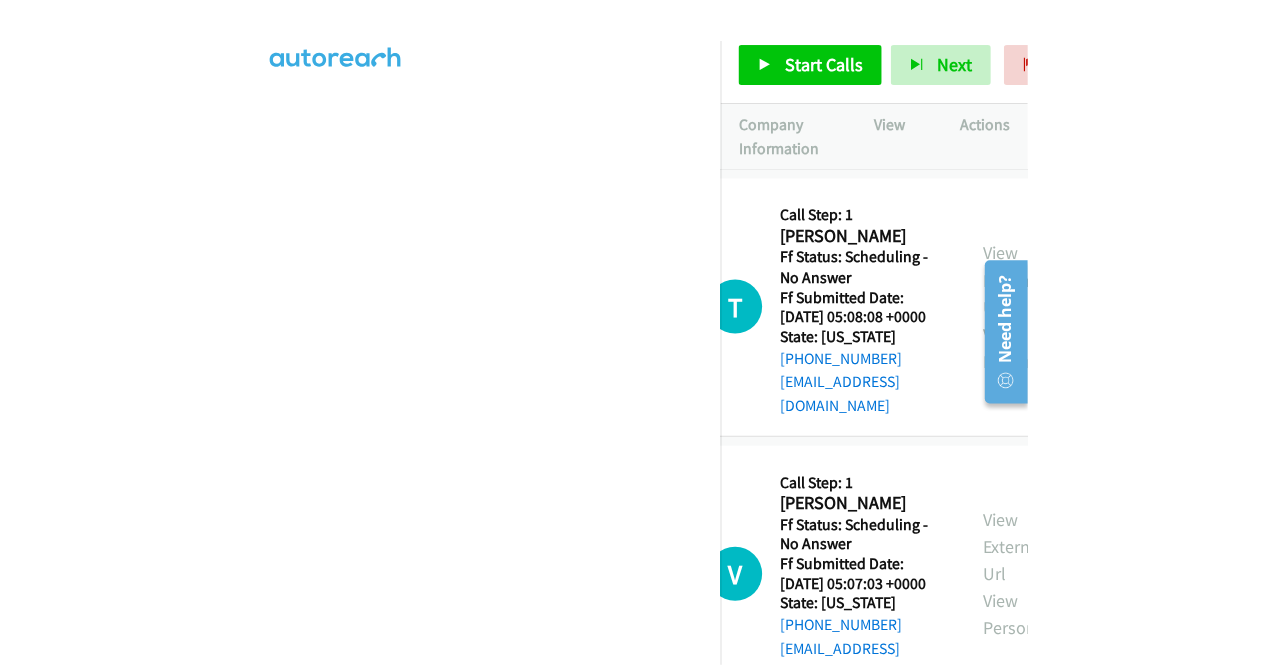 scroll, scrollTop: 456, scrollLeft: 0, axis: vertical 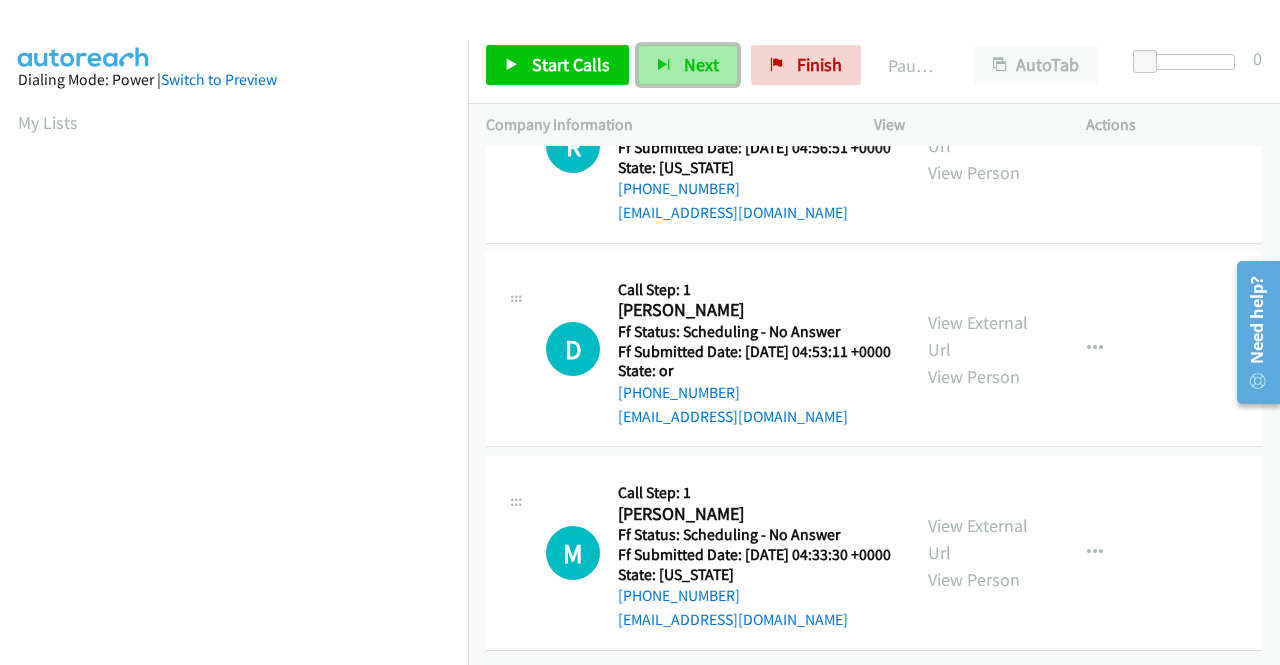 click at bounding box center [664, 66] 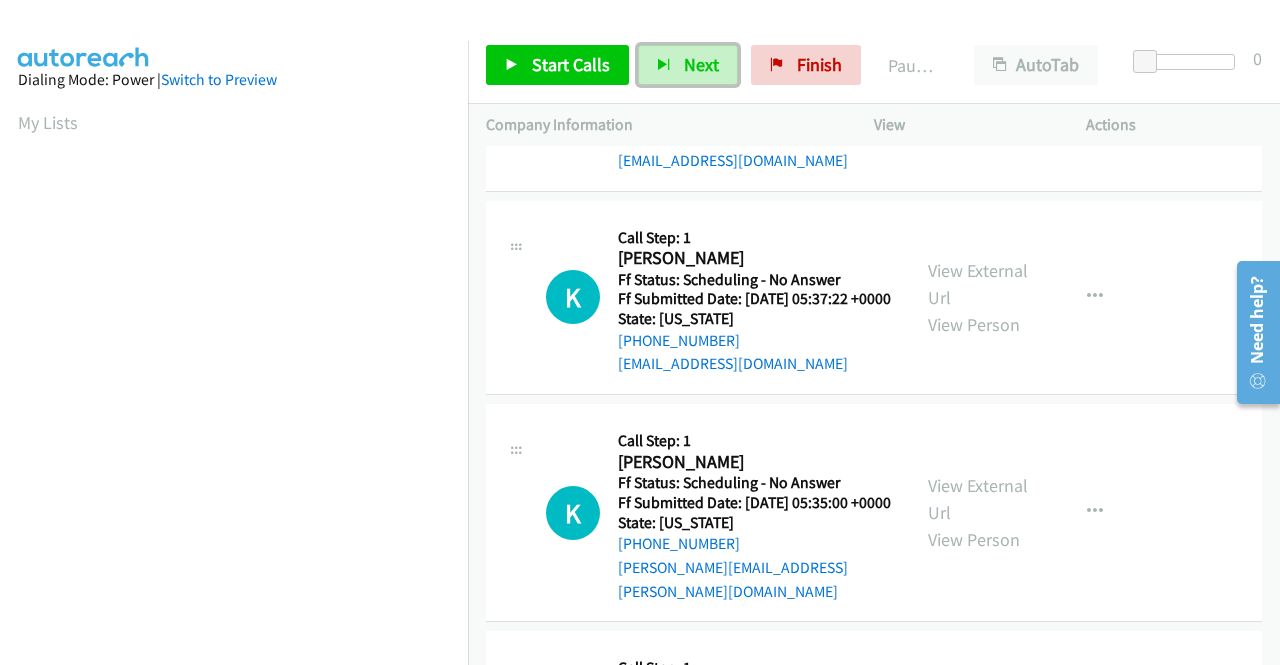 scroll, scrollTop: 0, scrollLeft: 0, axis: both 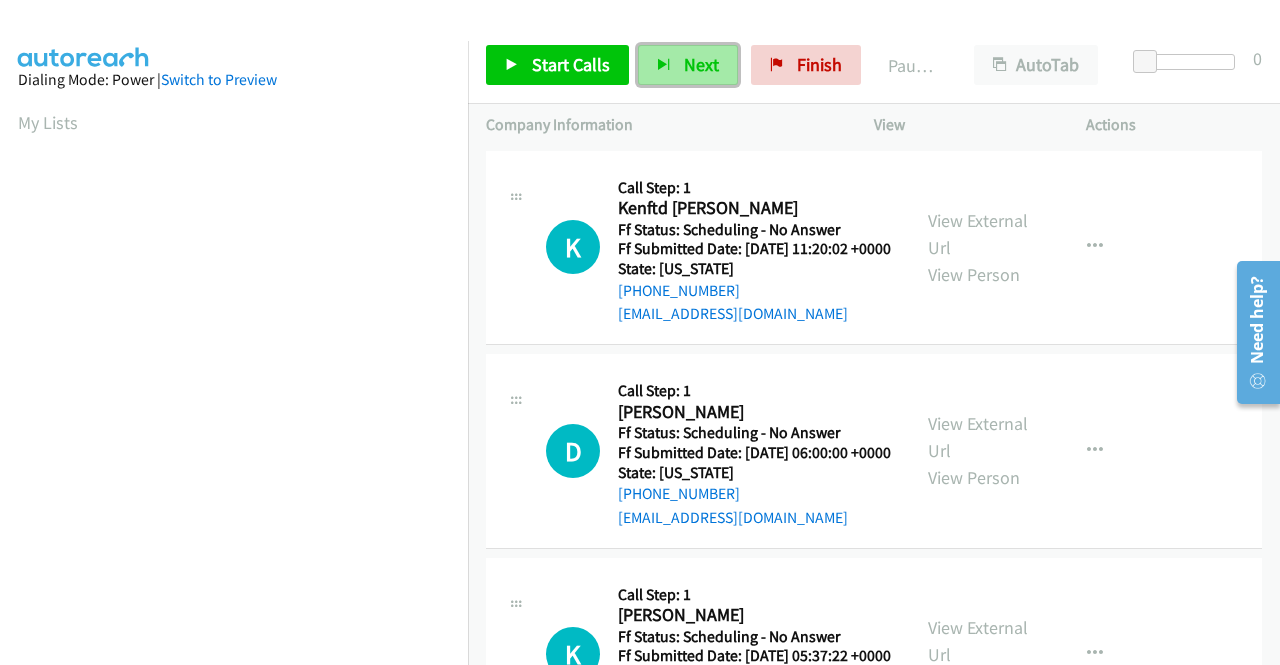 click on "Next" at bounding box center (701, 64) 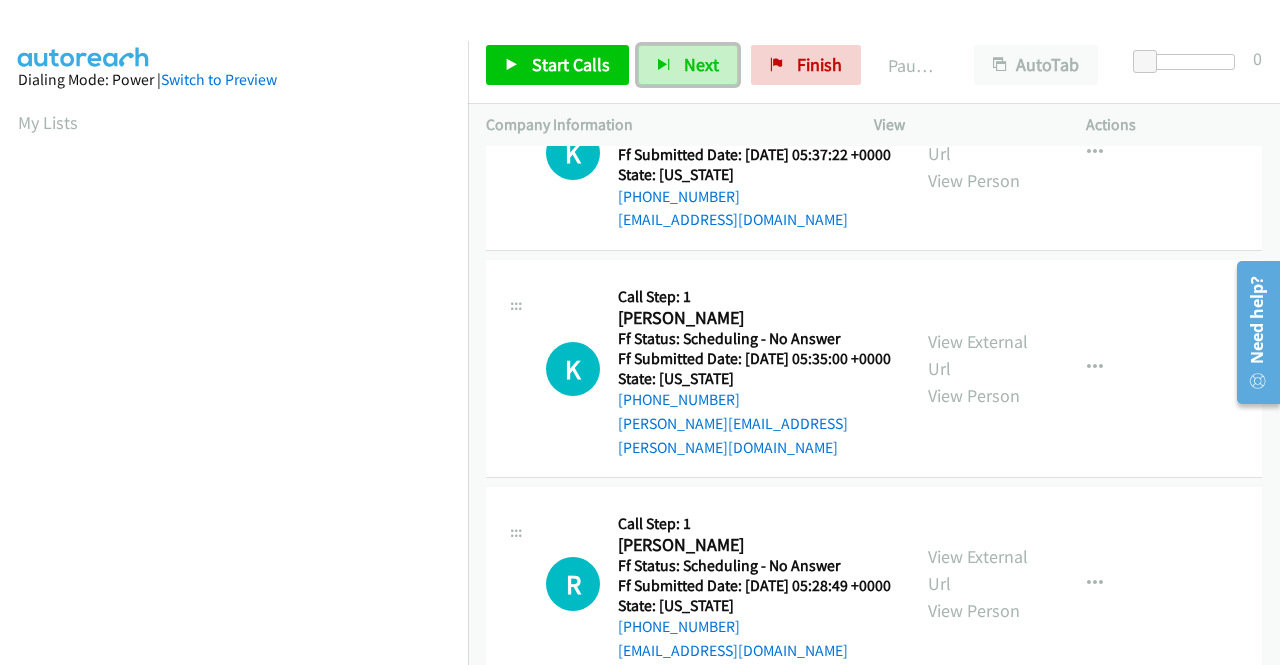 scroll, scrollTop: 0, scrollLeft: 0, axis: both 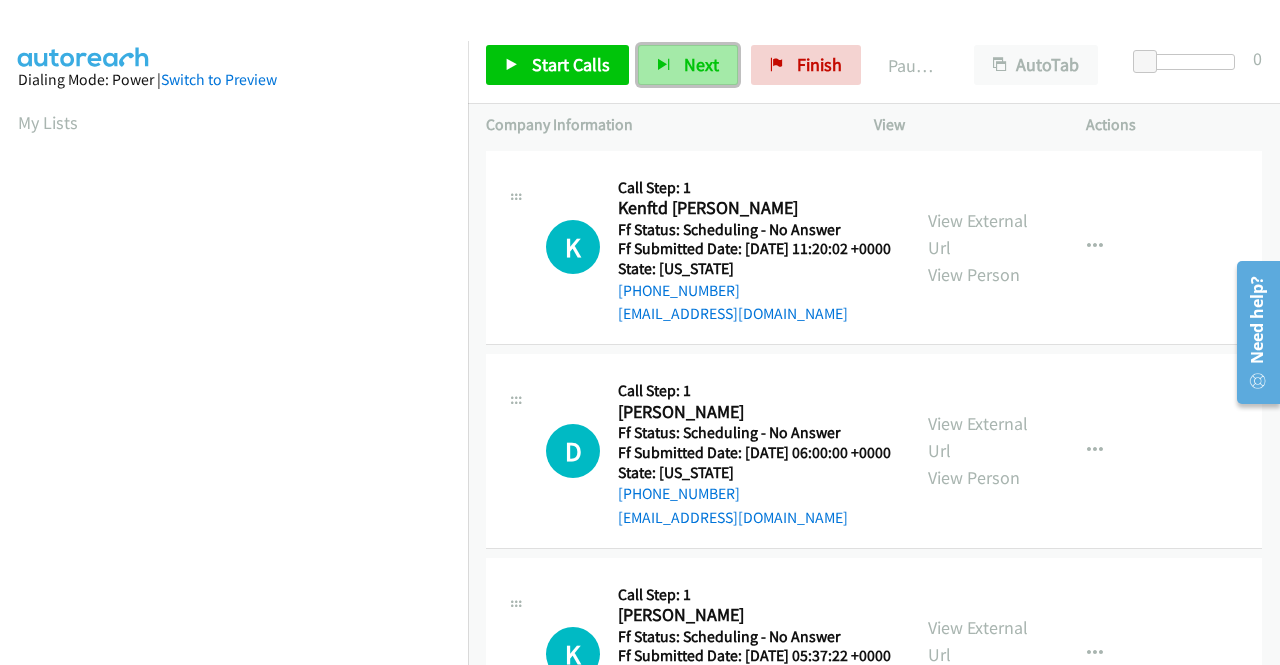 click on "Next" at bounding box center (701, 64) 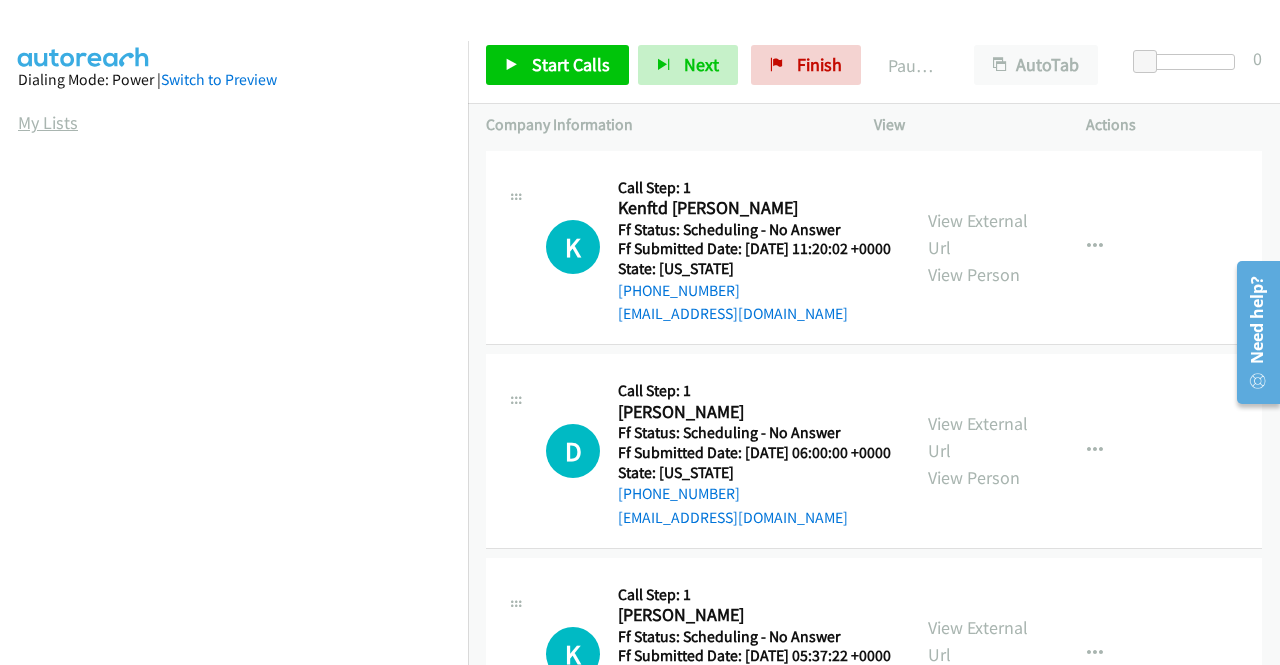 click on "My Lists" at bounding box center (48, 122) 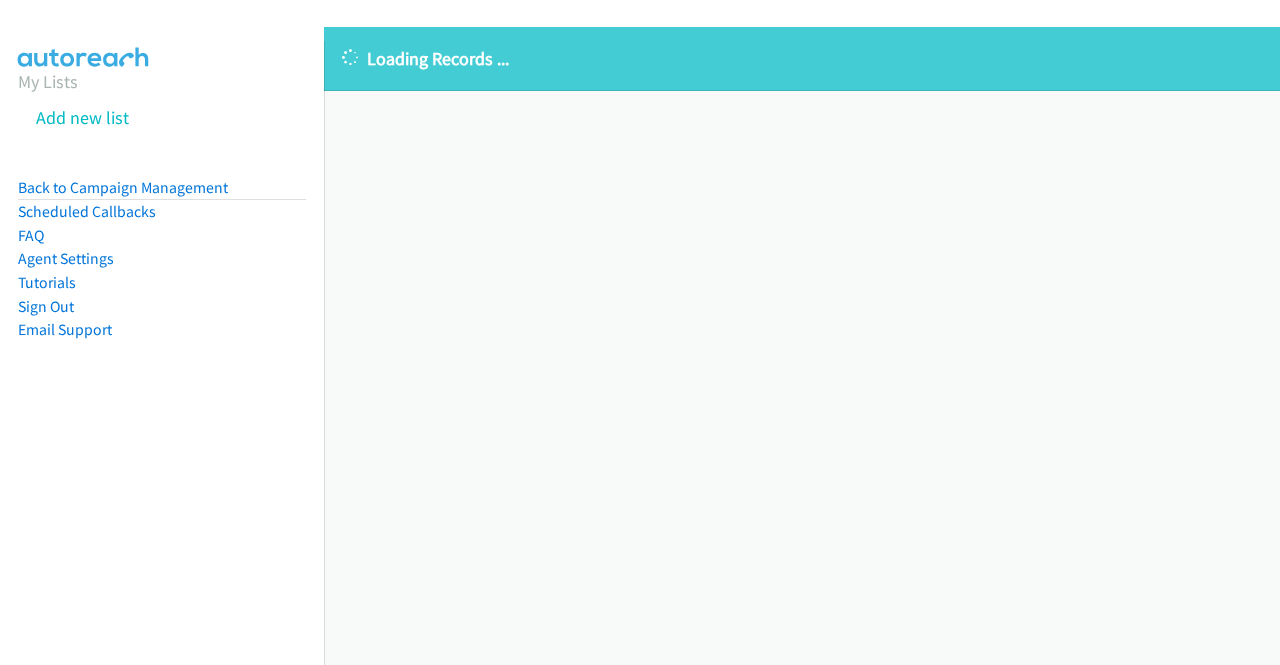 scroll, scrollTop: 0, scrollLeft: 0, axis: both 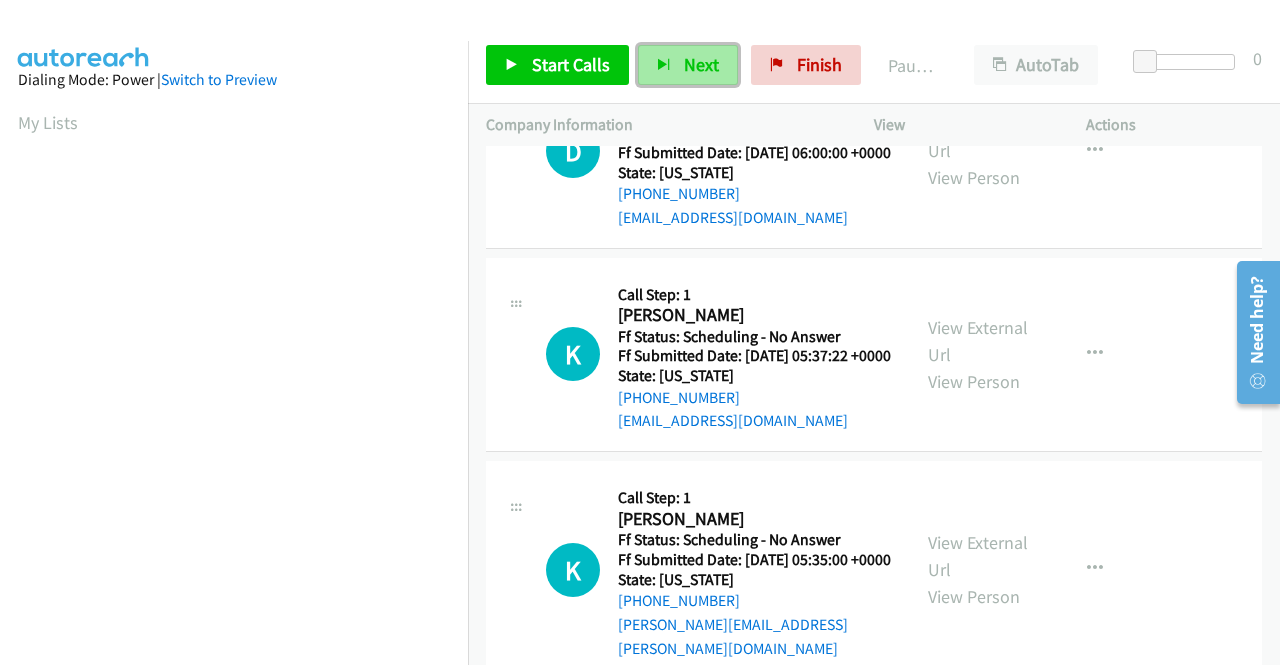 click on "Next" at bounding box center [701, 64] 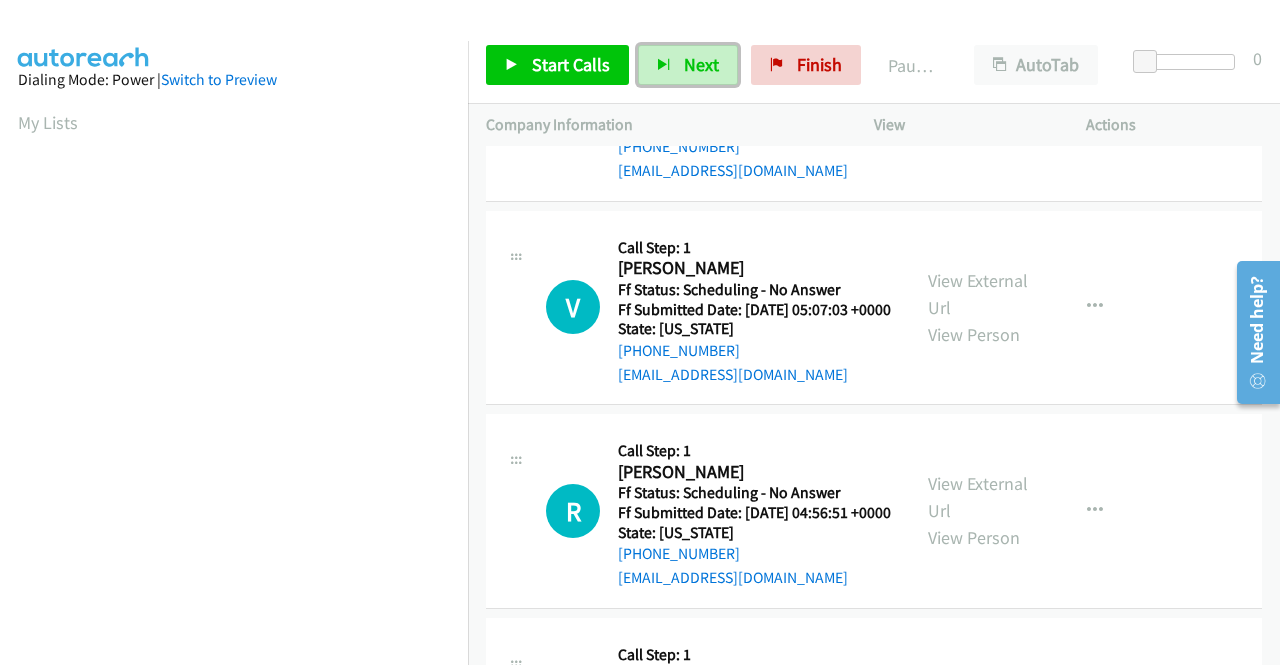 scroll, scrollTop: 588, scrollLeft: 0, axis: vertical 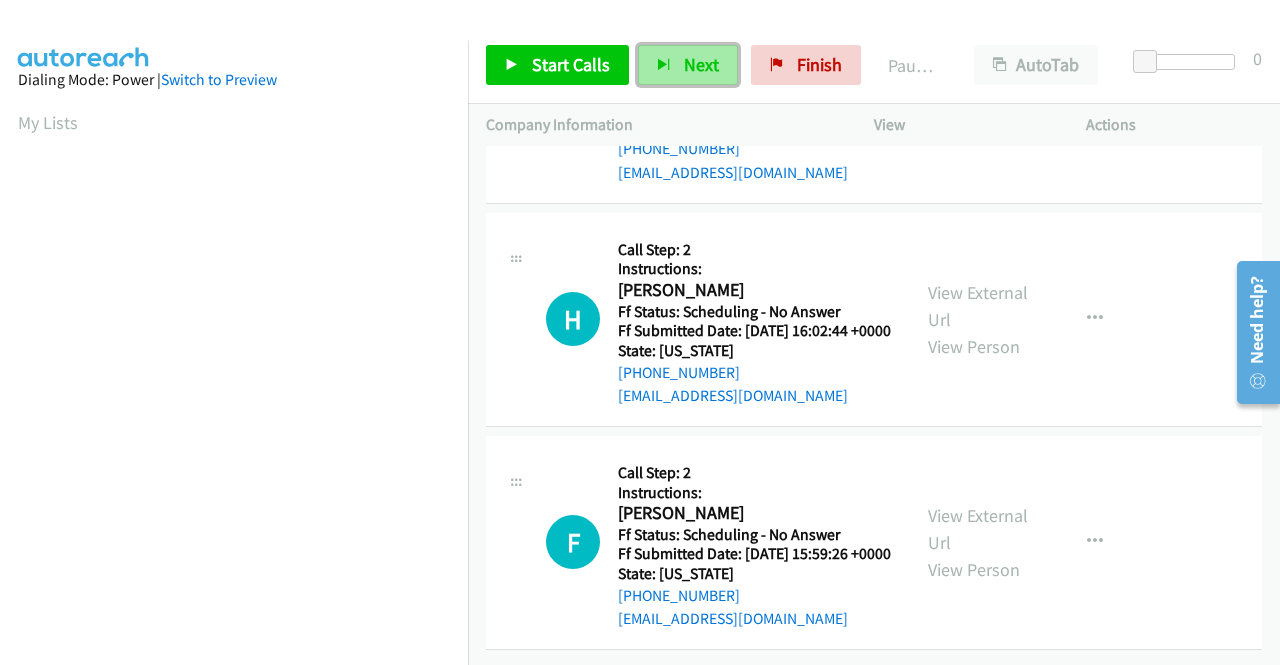 click on "Next" at bounding box center [688, 65] 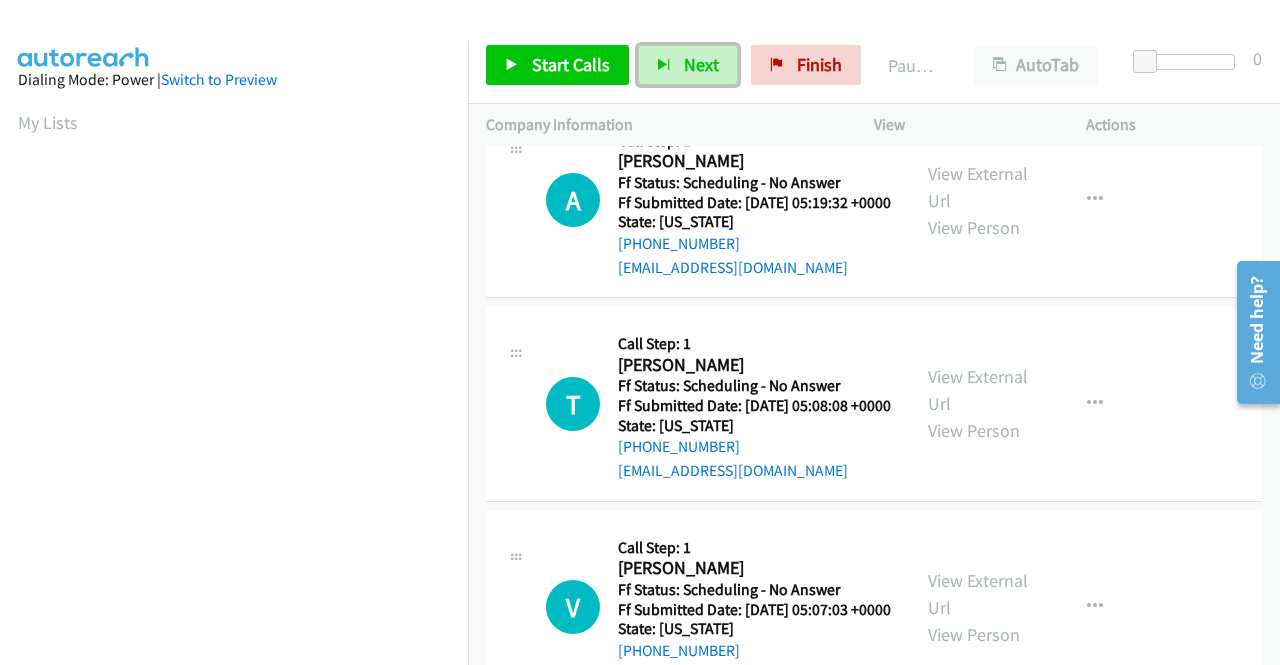scroll, scrollTop: 388, scrollLeft: 0, axis: vertical 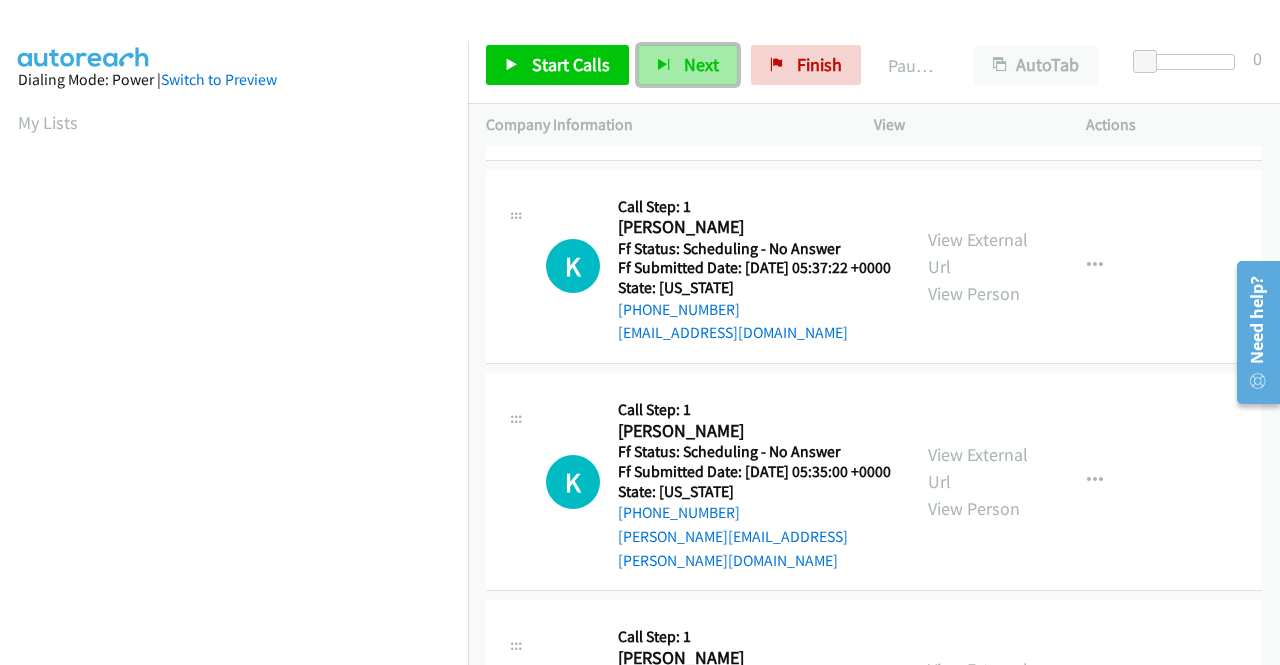 click on "Next" at bounding box center [701, 64] 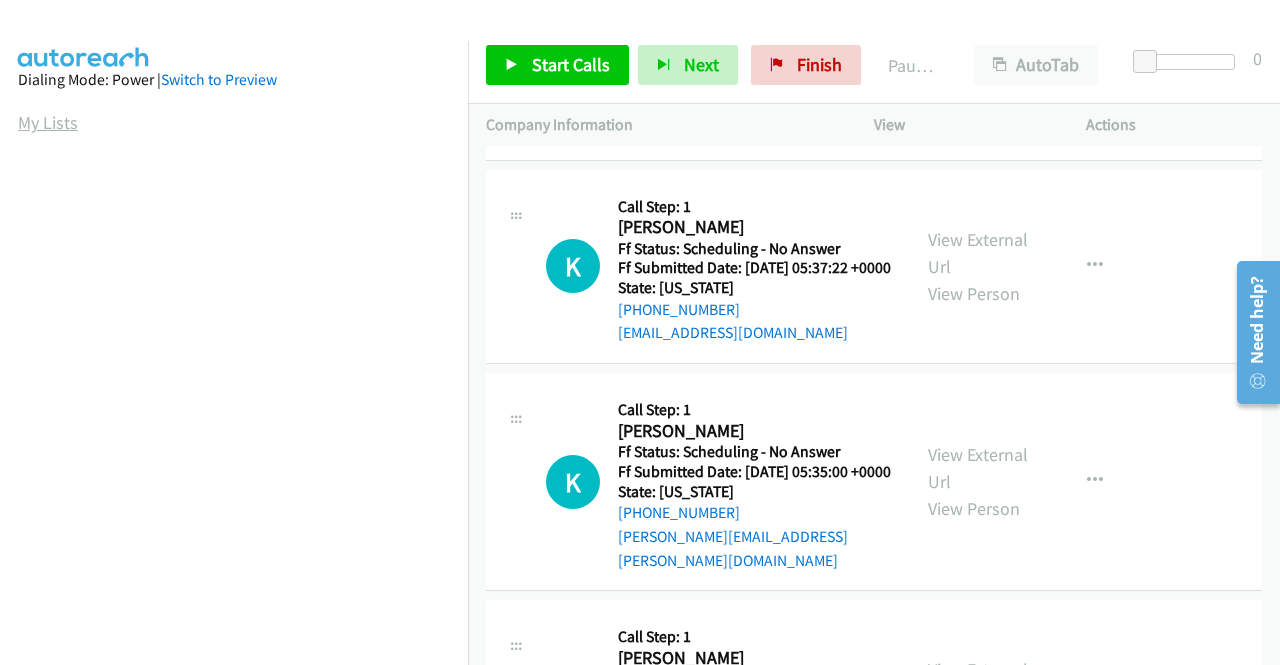 click on "My Lists" at bounding box center [48, 122] 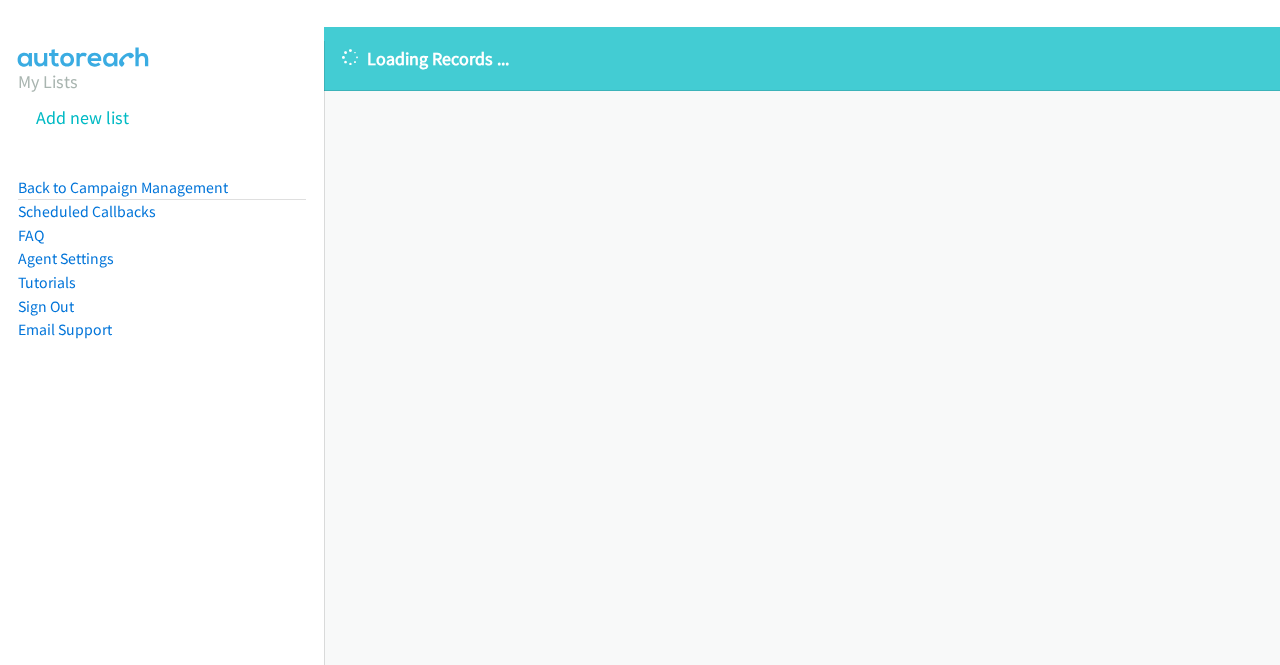 scroll, scrollTop: 0, scrollLeft: 0, axis: both 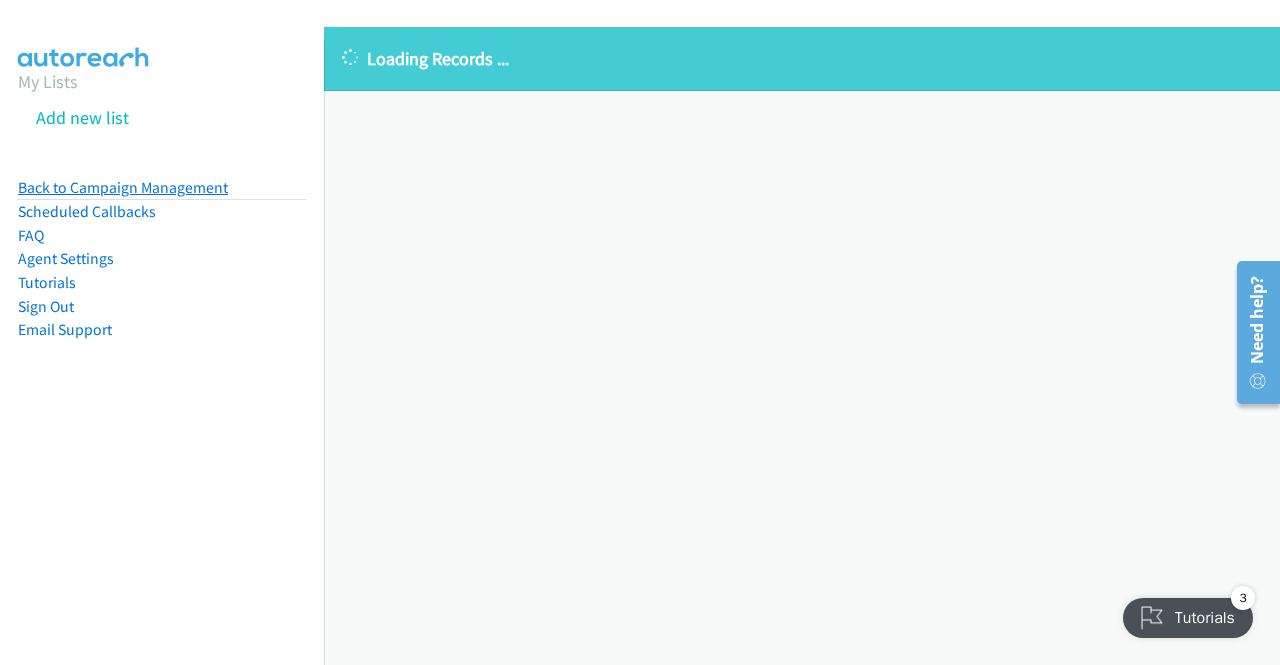 click on "Back to Campaign Management" at bounding box center [123, 187] 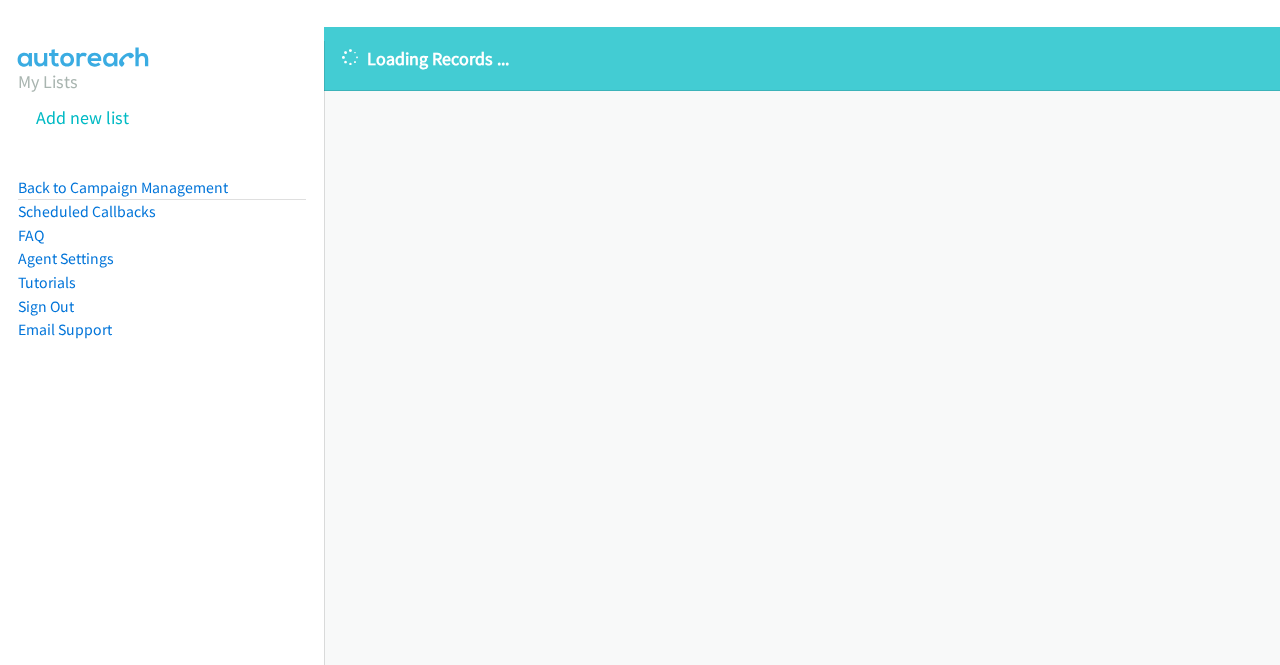 scroll, scrollTop: 0, scrollLeft: 0, axis: both 